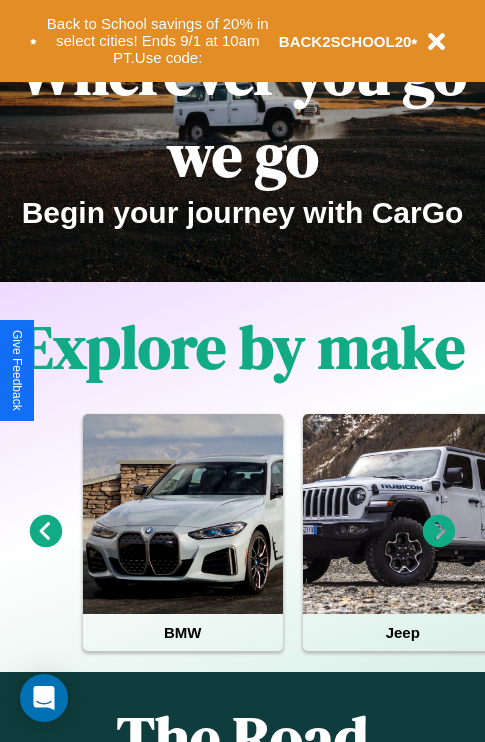 scroll, scrollTop: 308, scrollLeft: 0, axis: vertical 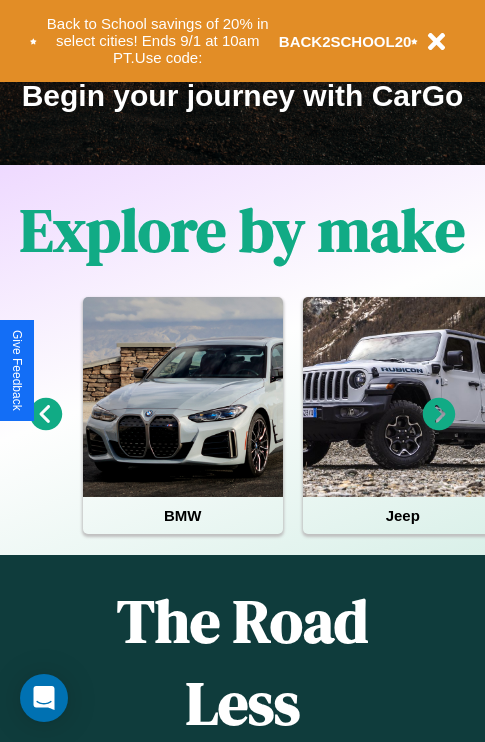 click 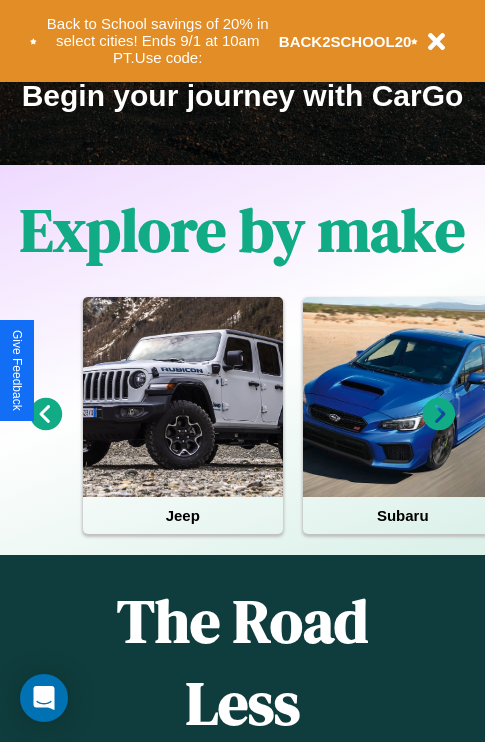 click 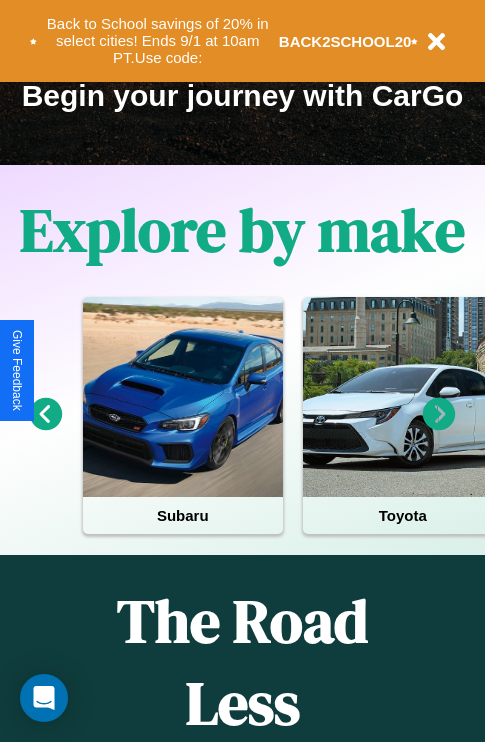 click 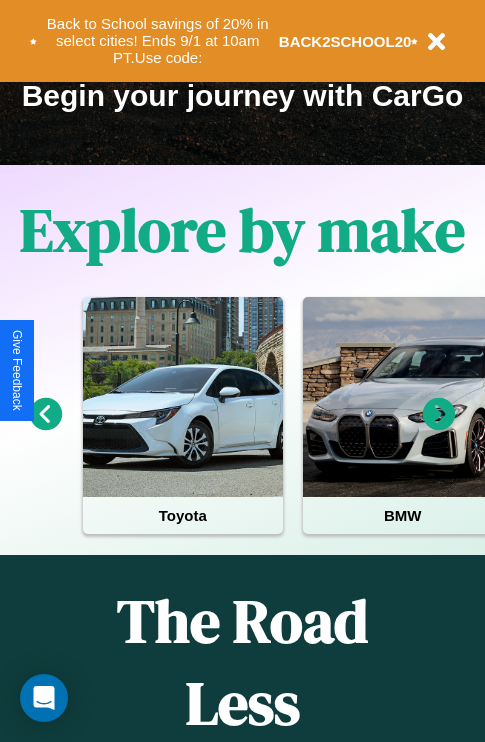 click 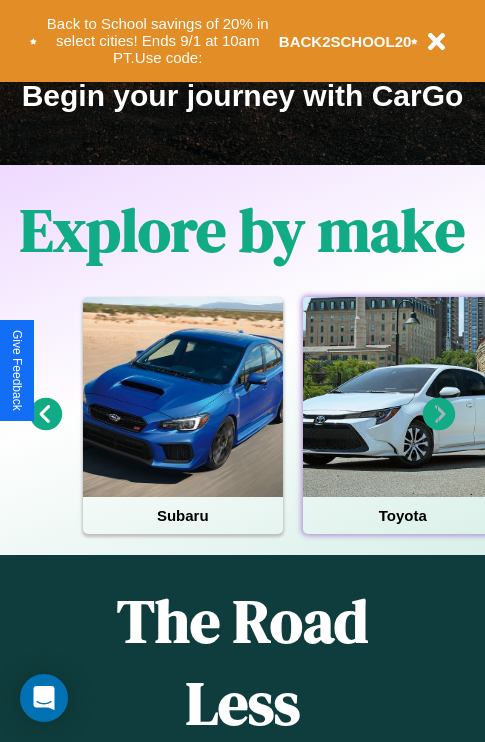 click at bounding box center (403, 397) 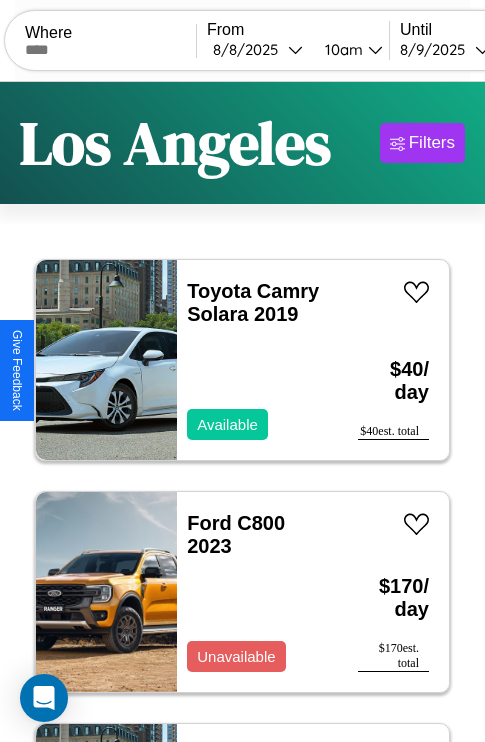 scroll, scrollTop: 95, scrollLeft: 0, axis: vertical 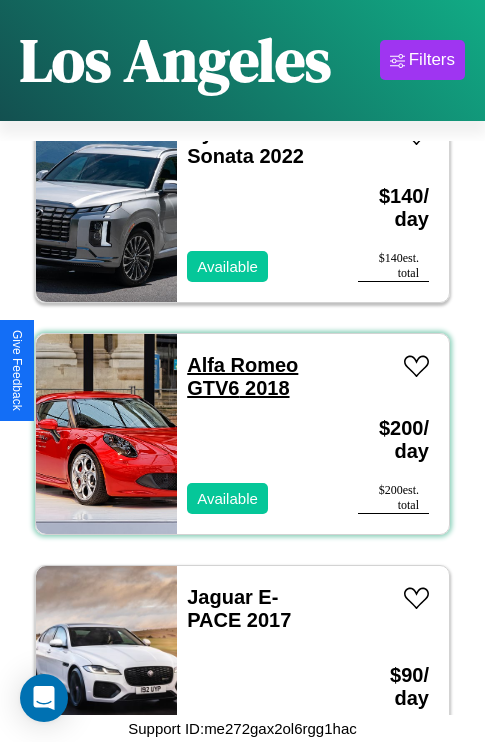 click on "Alfa Romeo   GTV6   2018" at bounding box center [242, 376] 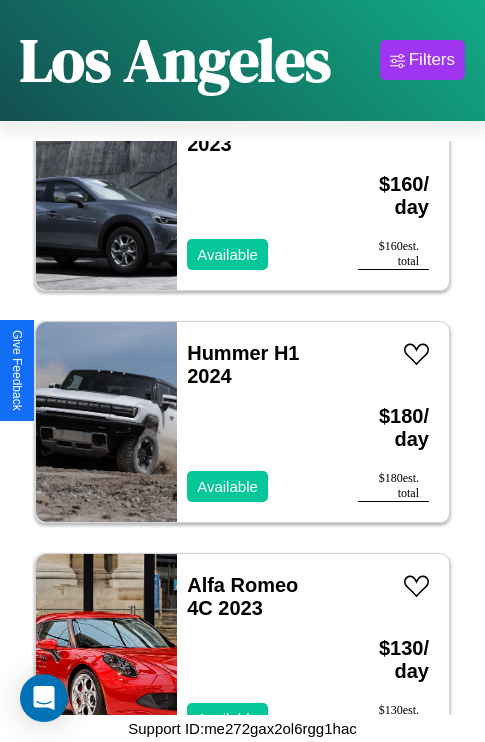 scroll, scrollTop: 3787, scrollLeft: 0, axis: vertical 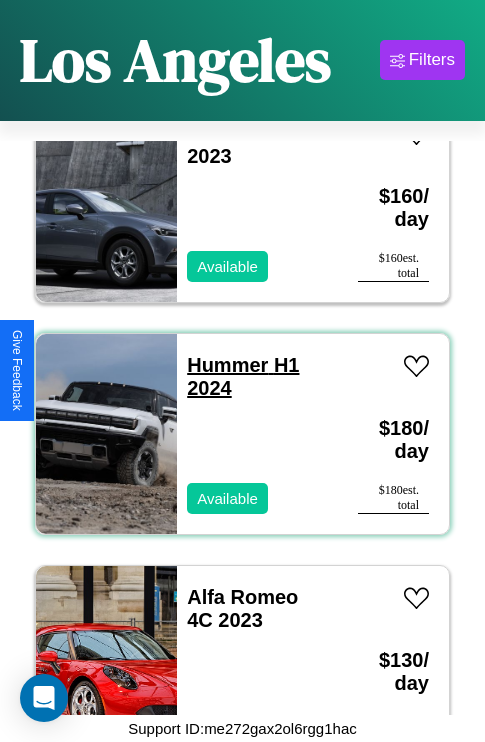 click on "Hummer   H1   2024" at bounding box center (243, 376) 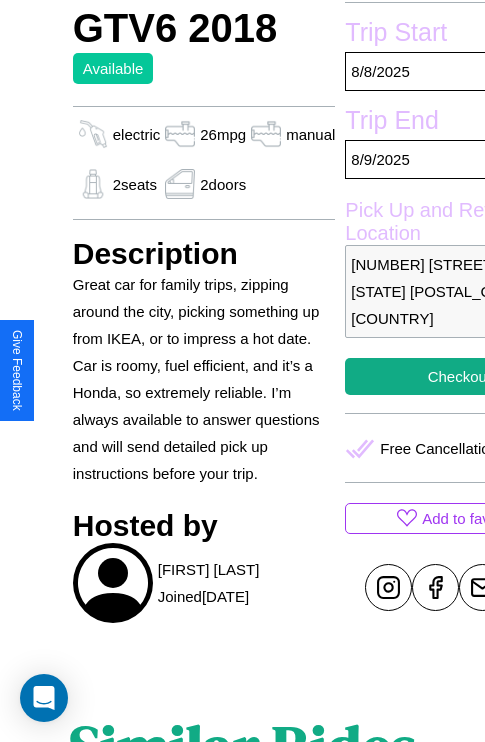 scroll, scrollTop: 488, scrollLeft: 0, axis: vertical 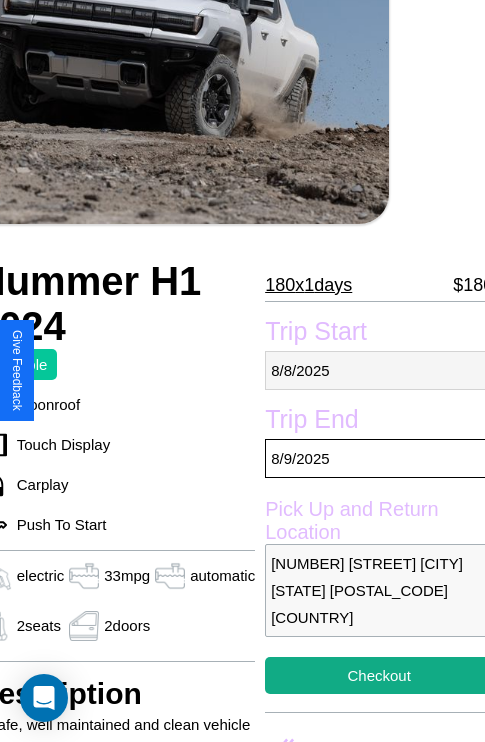click on "8 / 8 / 2025" at bounding box center (379, 370) 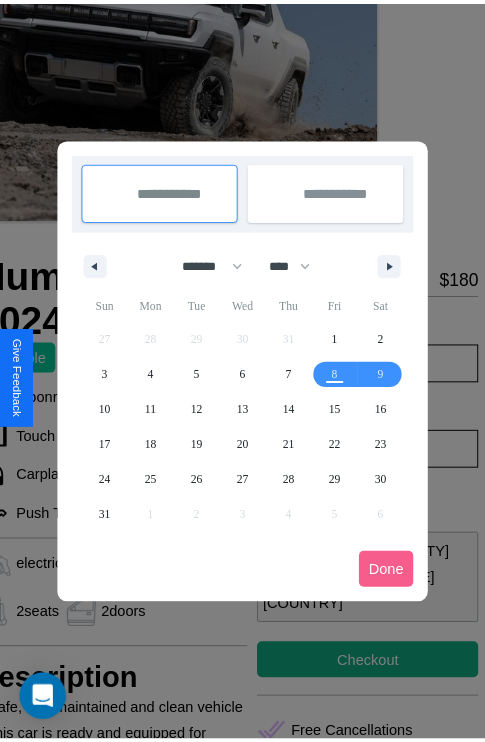 scroll, scrollTop: 0, scrollLeft: 96, axis: horizontal 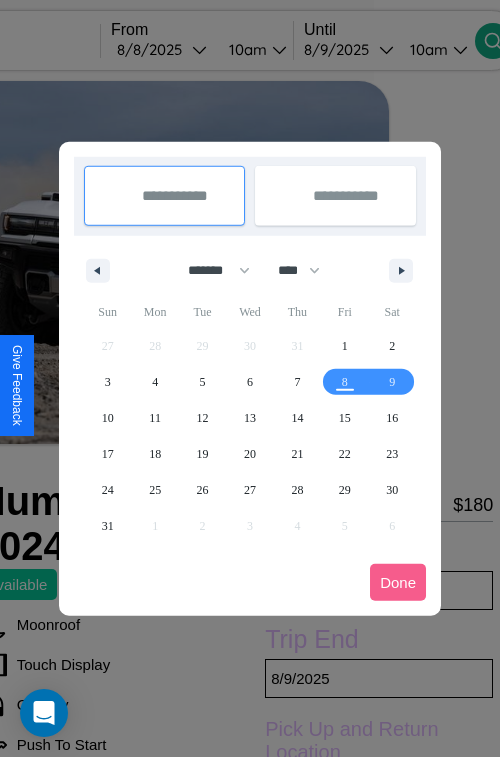 click at bounding box center [250, 378] 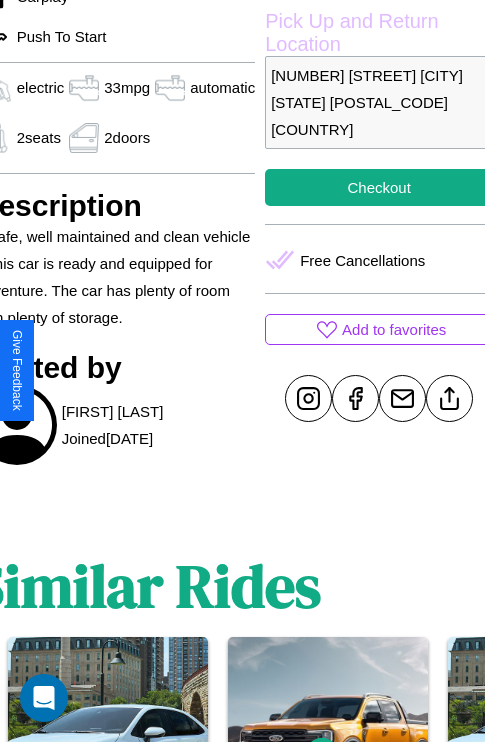 scroll, scrollTop: 709, scrollLeft: 96, axis: both 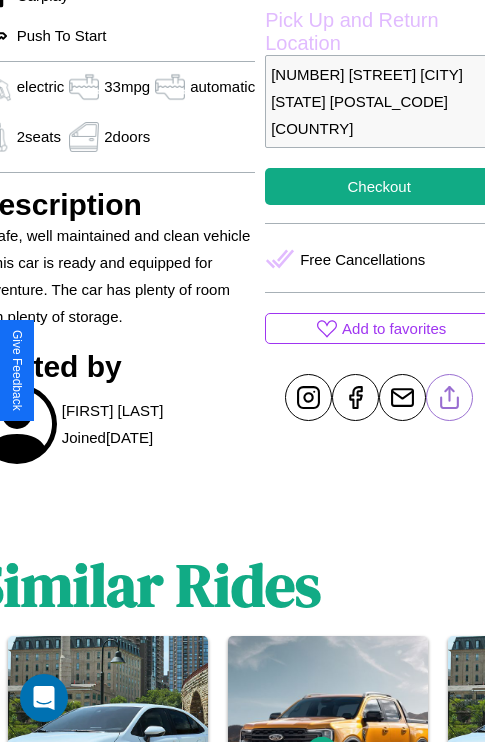 click 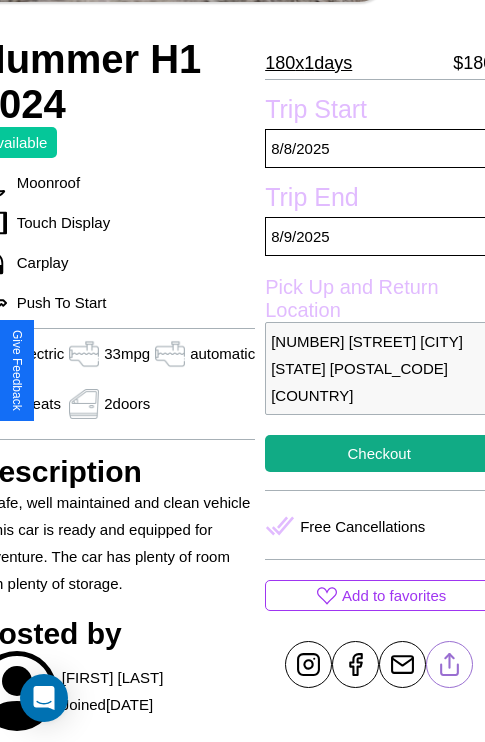 scroll, scrollTop: 426, scrollLeft: 96, axis: both 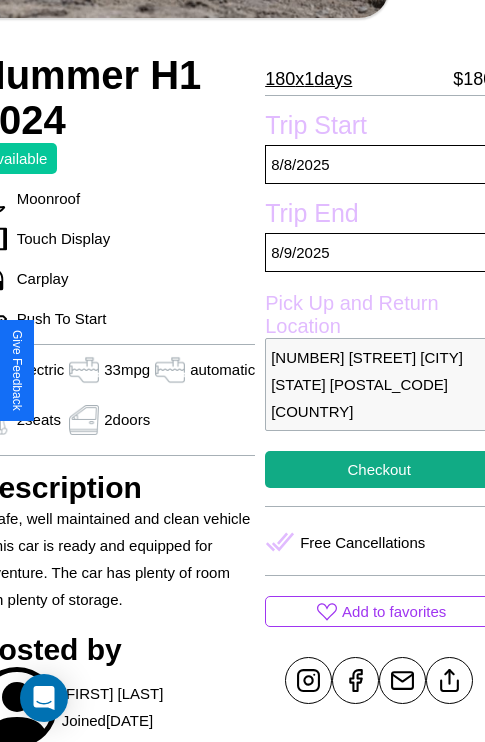 click on "8231 First Street  Los Angeles California 74688 United States" at bounding box center [379, 384] 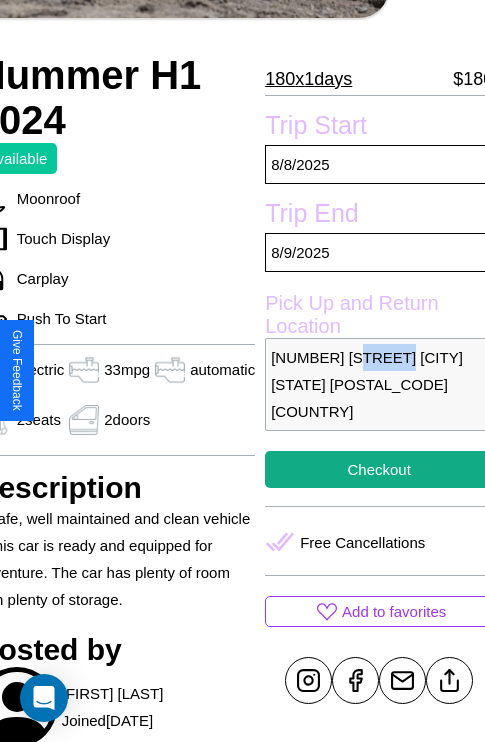 click on "8231 First Street  Los Angeles California 74688 United States" at bounding box center [379, 384] 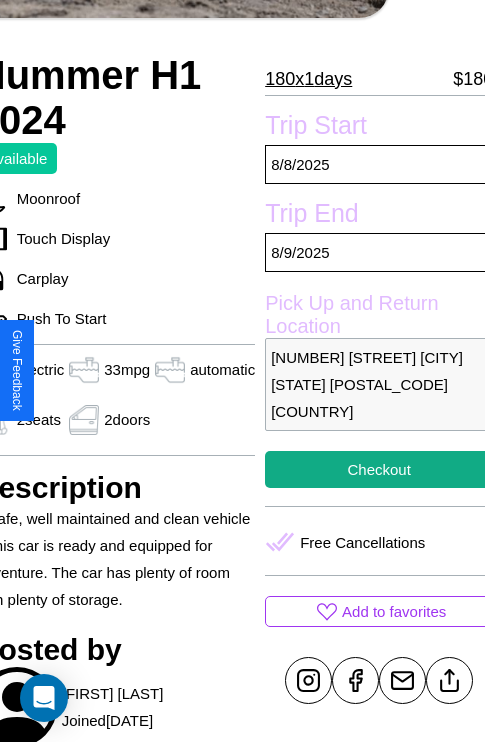 click on "8231 First Street  Los Angeles California 74688 United States" at bounding box center (379, 384) 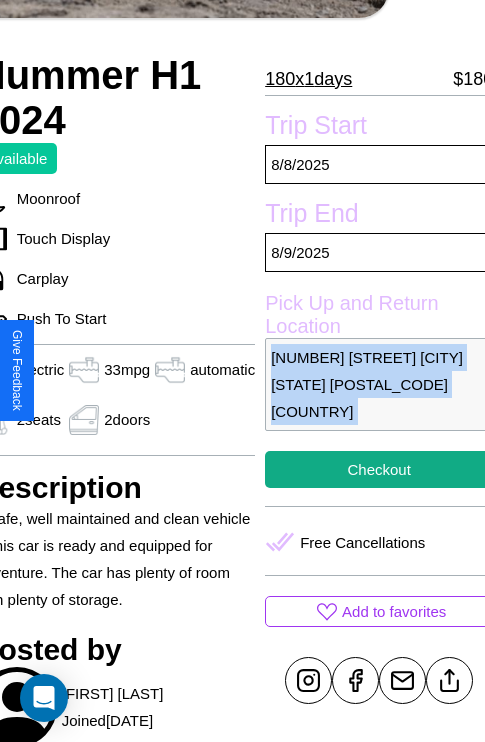 click on "8231 First Street  Los Angeles California 74688 United States" at bounding box center [379, 384] 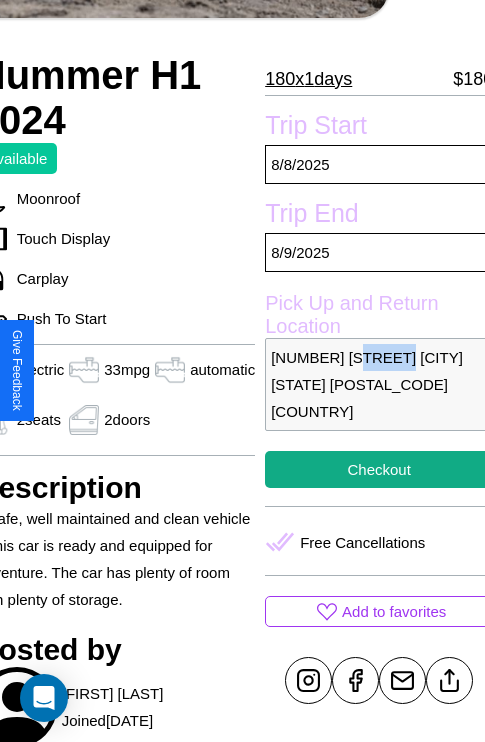 click on "8231 First Street  Los Angeles California 74688 United States" at bounding box center [379, 384] 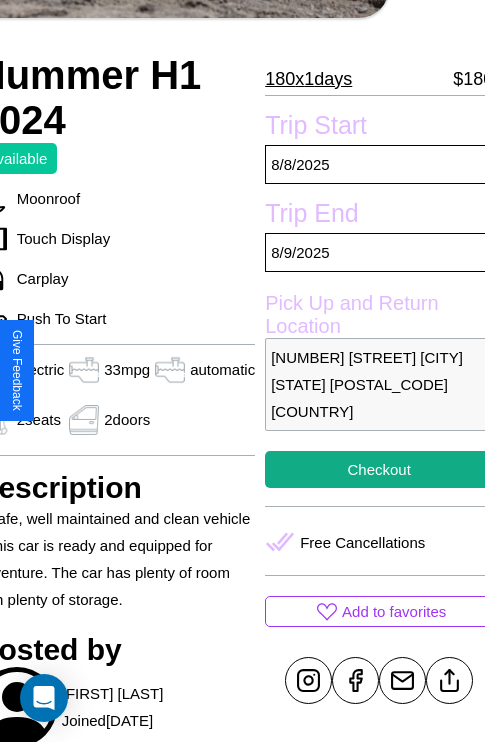scroll, scrollTop: 498, scrollLeft: 96, axis: both 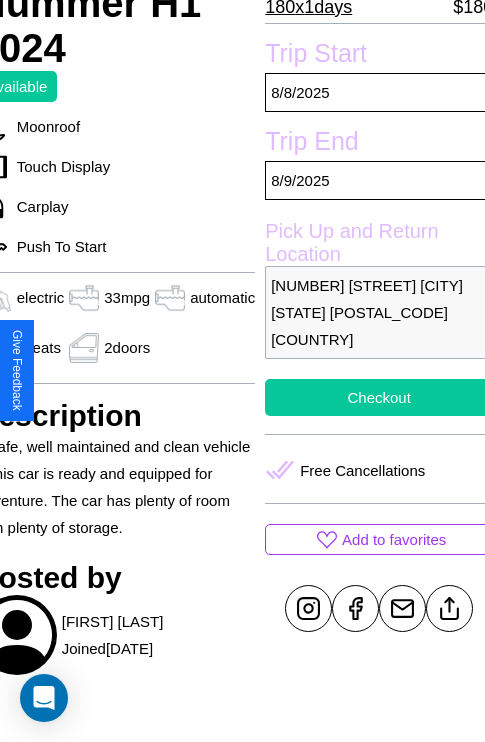 click on "Checkout" at bounding box center (379, 397) 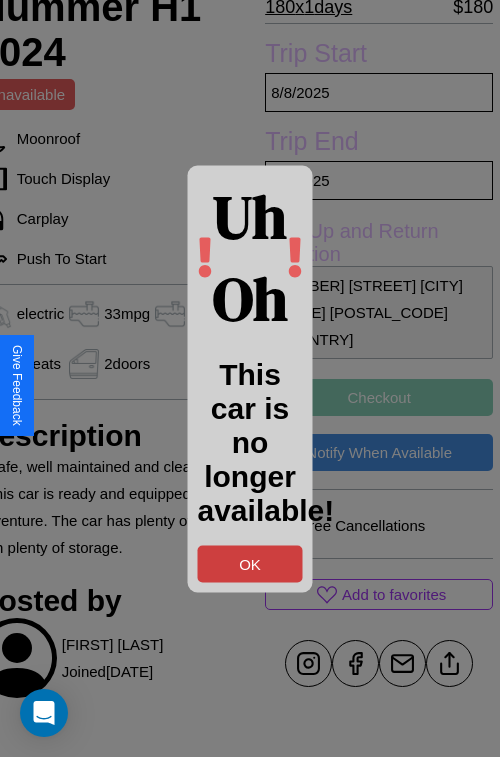 click on "OK" at bounding box center (250, 563) 